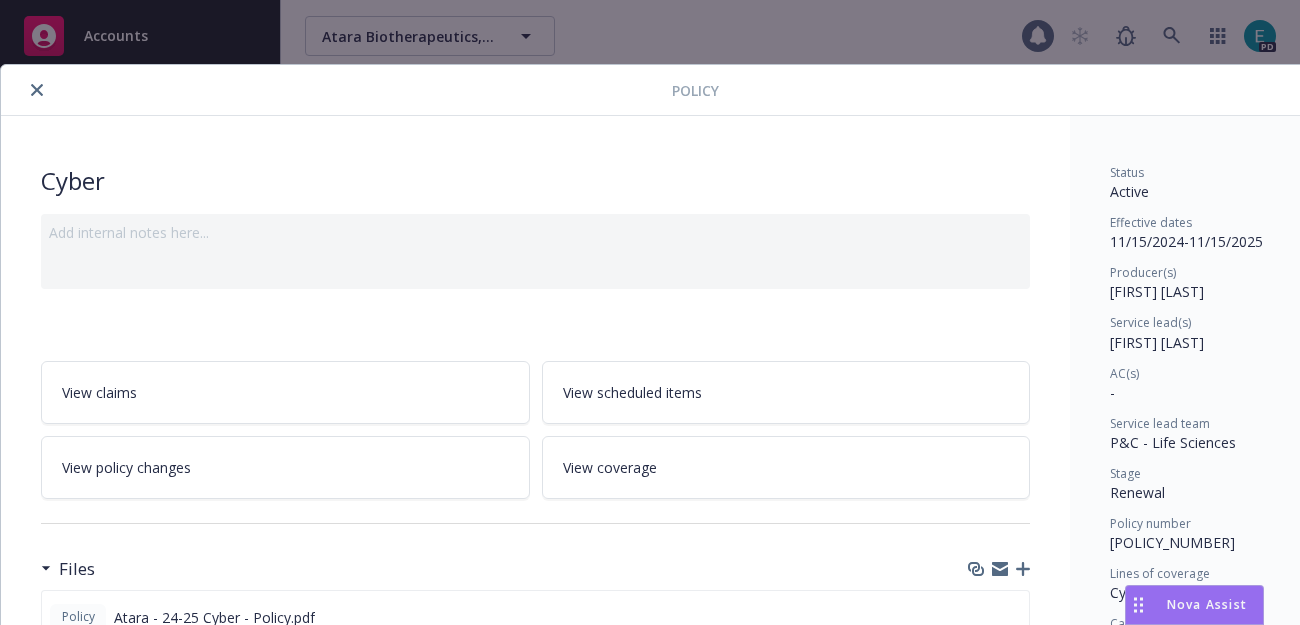 scroll, scrollTop: 0, scrollLeft: 0, axis: both 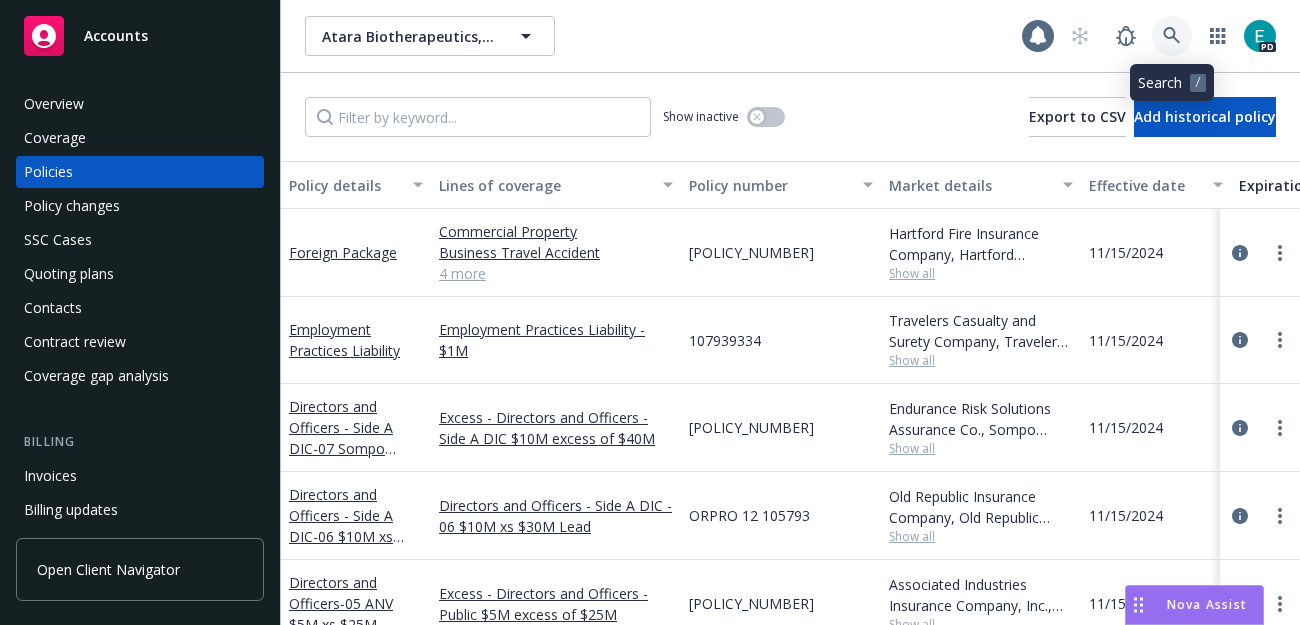 click at bounding box center (1172, 36) 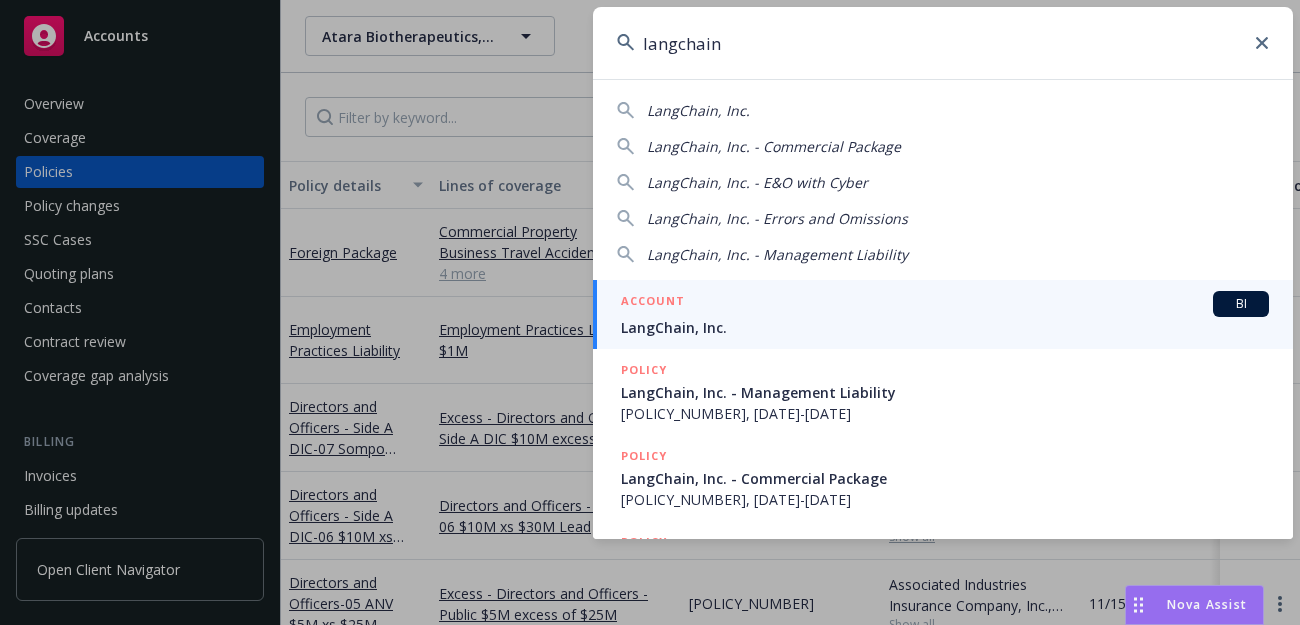 type on "langchain" 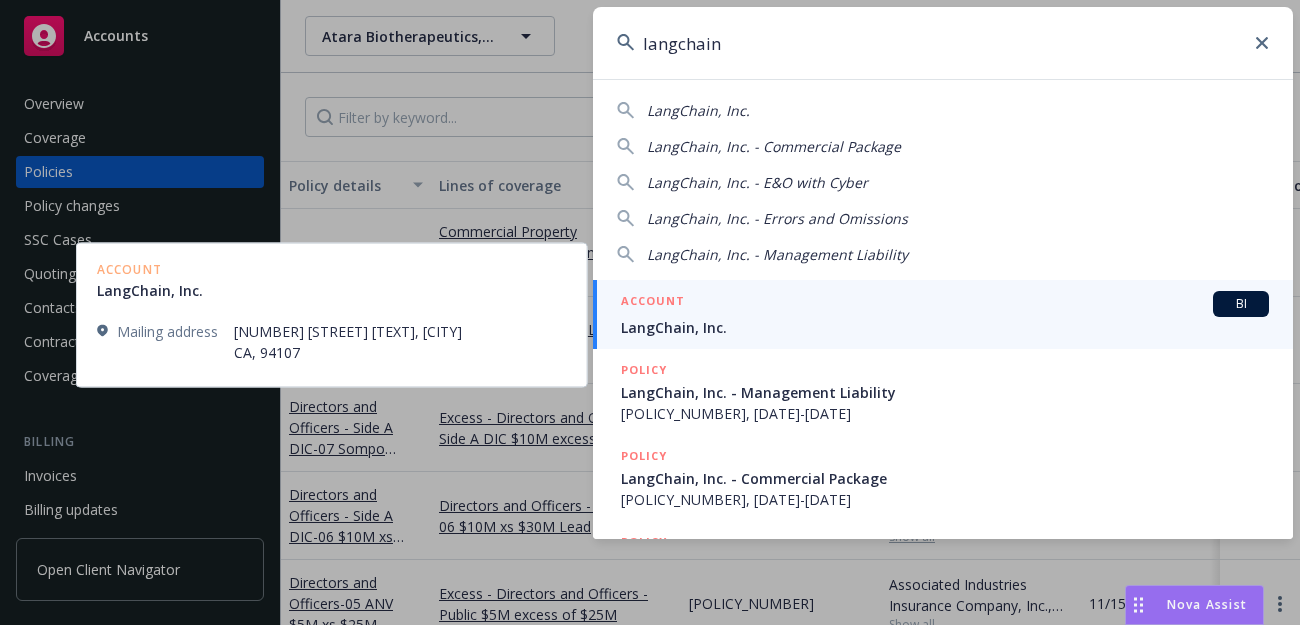 click on "LangChain, Inc." at bounding box center (945, 327) 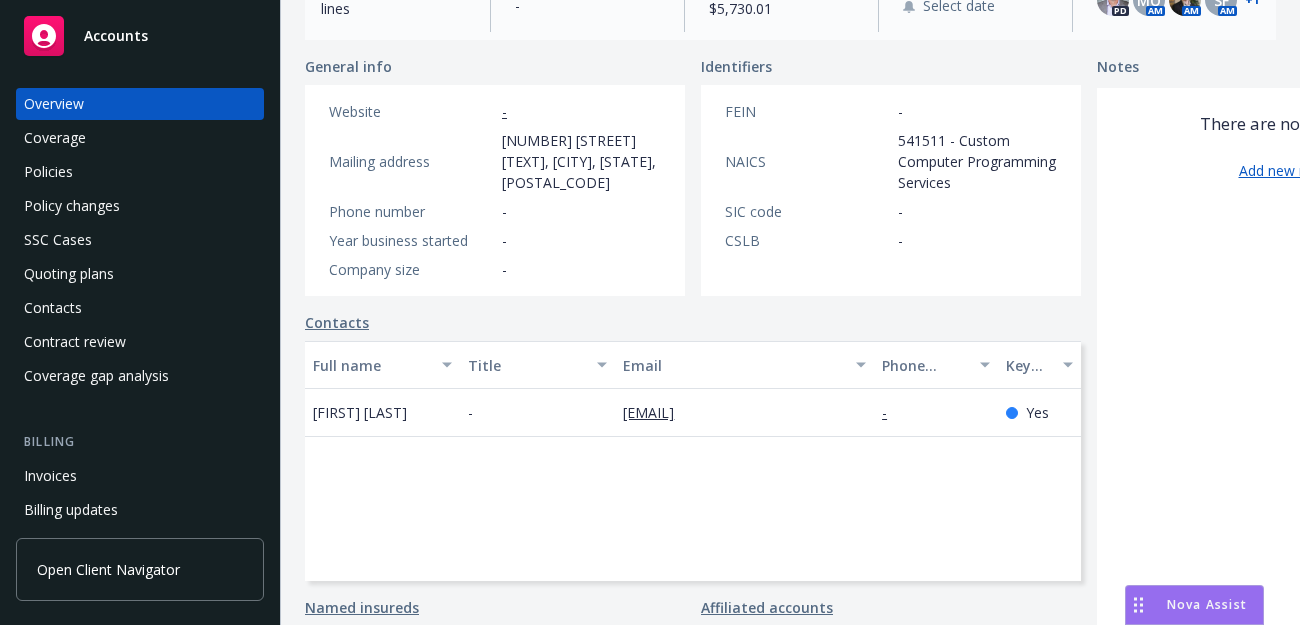 scroll, scrollTop: 463, scrollLeft: 0, axis: vertical 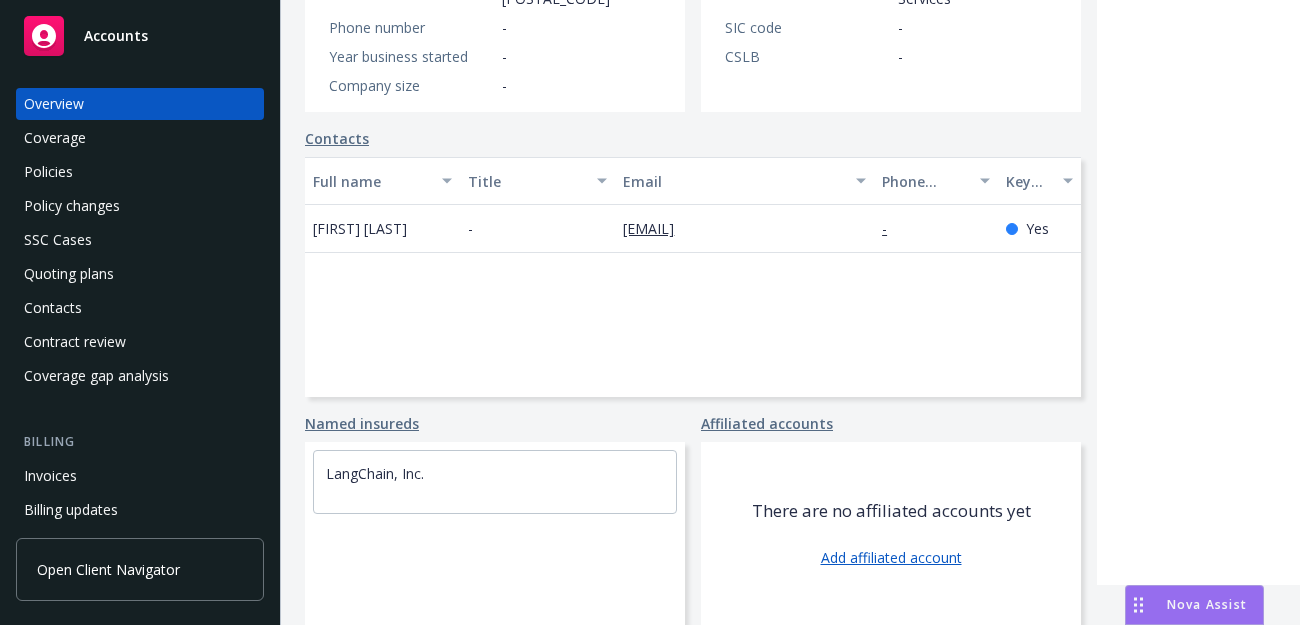 click on "Policies" at bounding box center (48, 172) 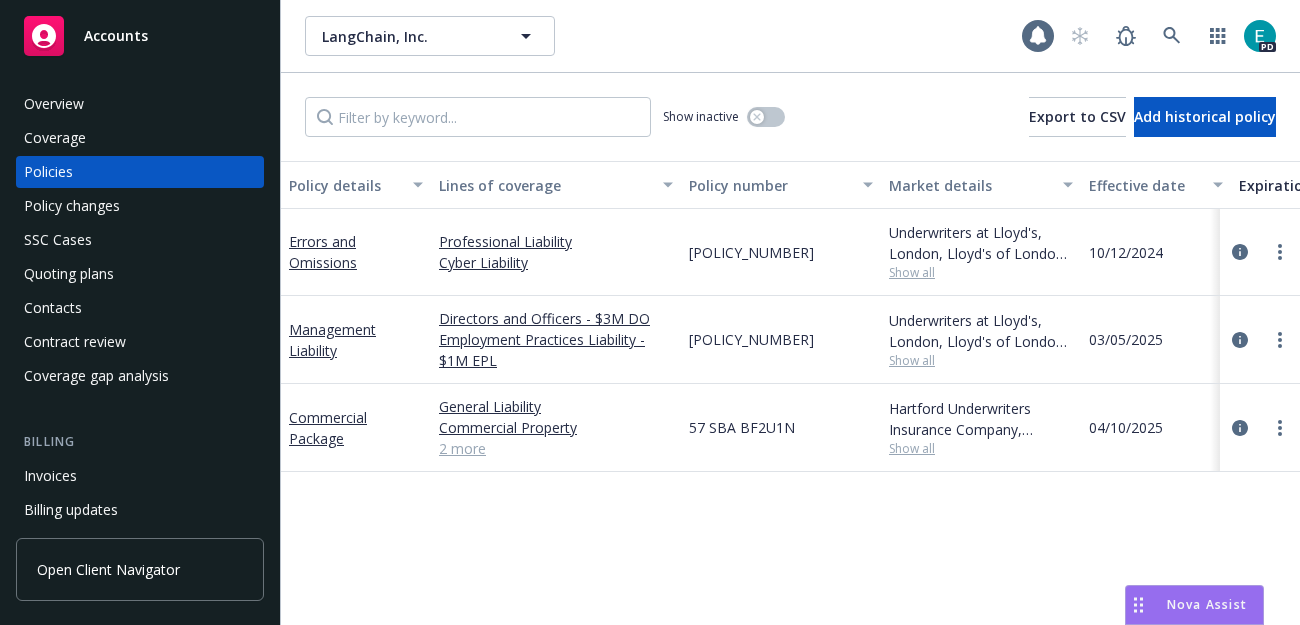 click on "2 more" at bounding box center (556, 448) 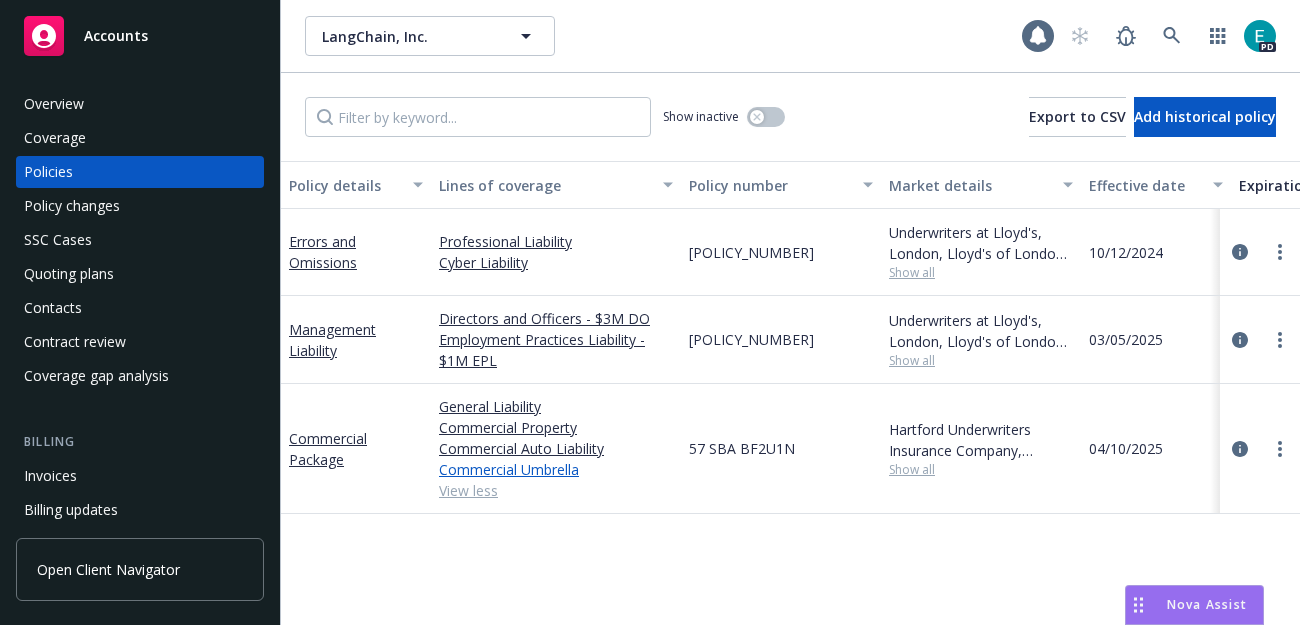 click on "Commercial Umbrella" at bounding box center [556, 469] 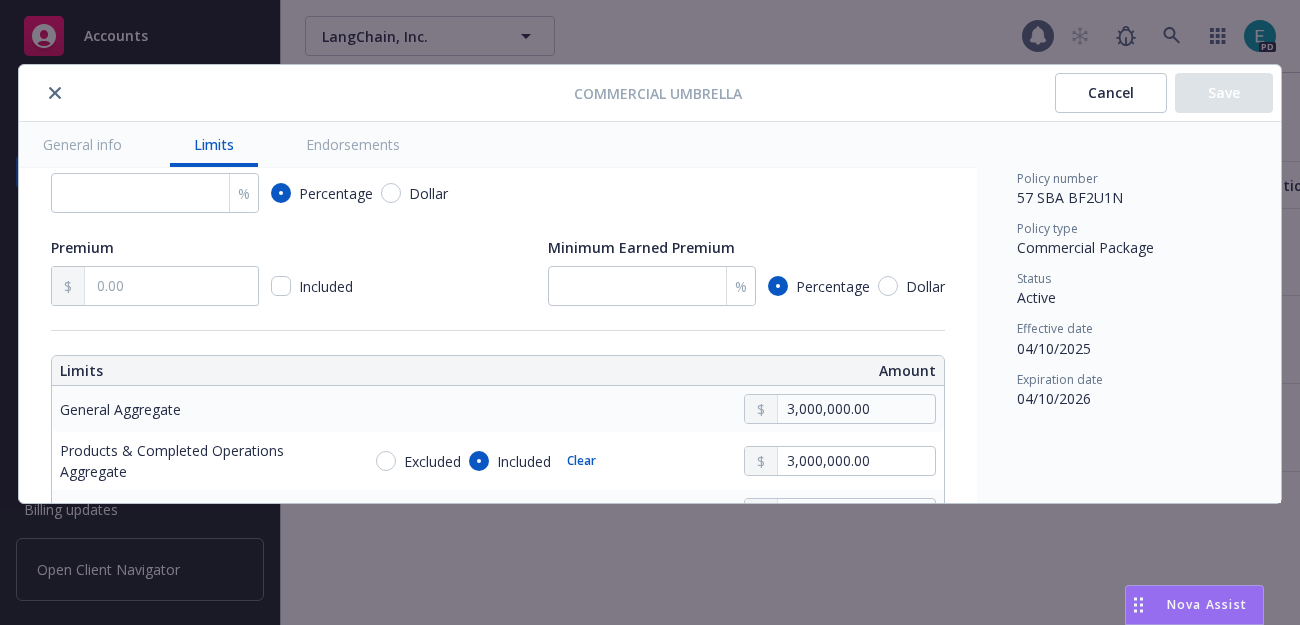 type on "x" 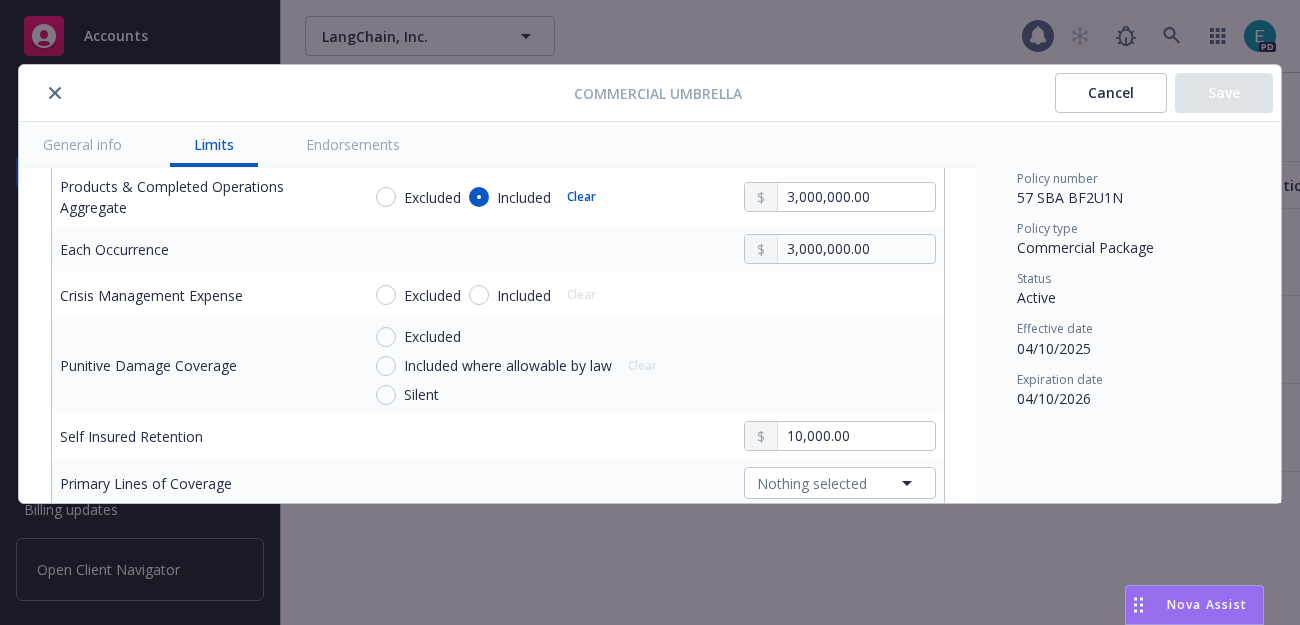 scroll, scrollTop: 640, scrollLeft: 0, axis: vertical 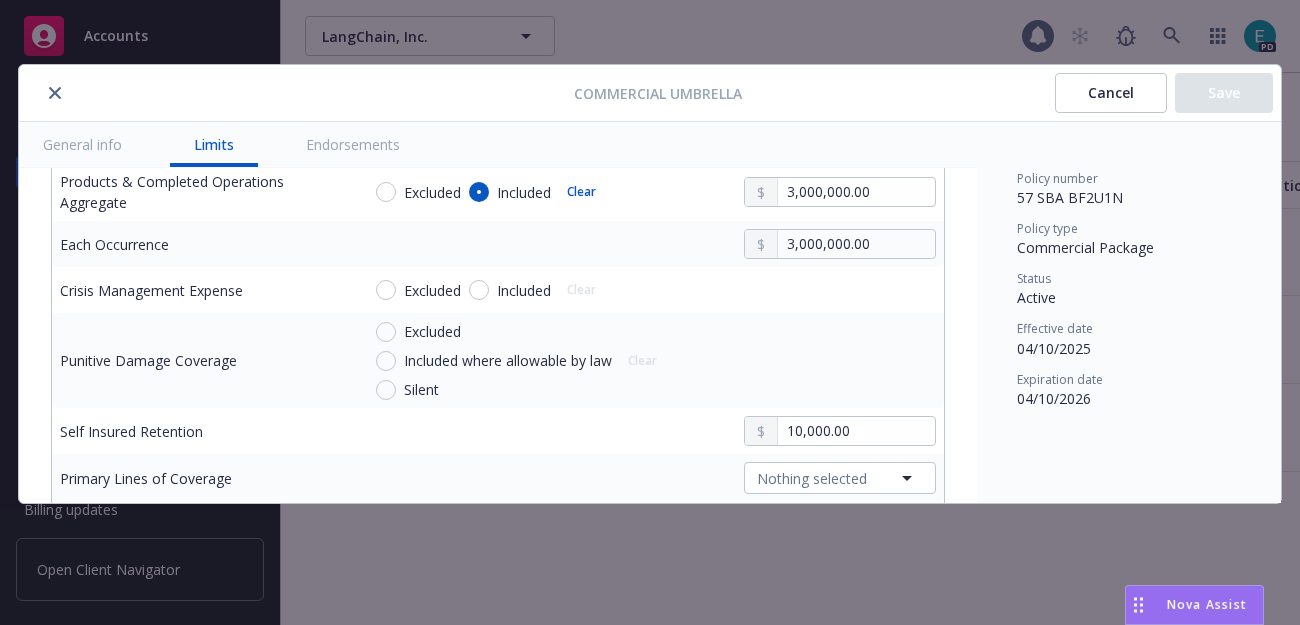click 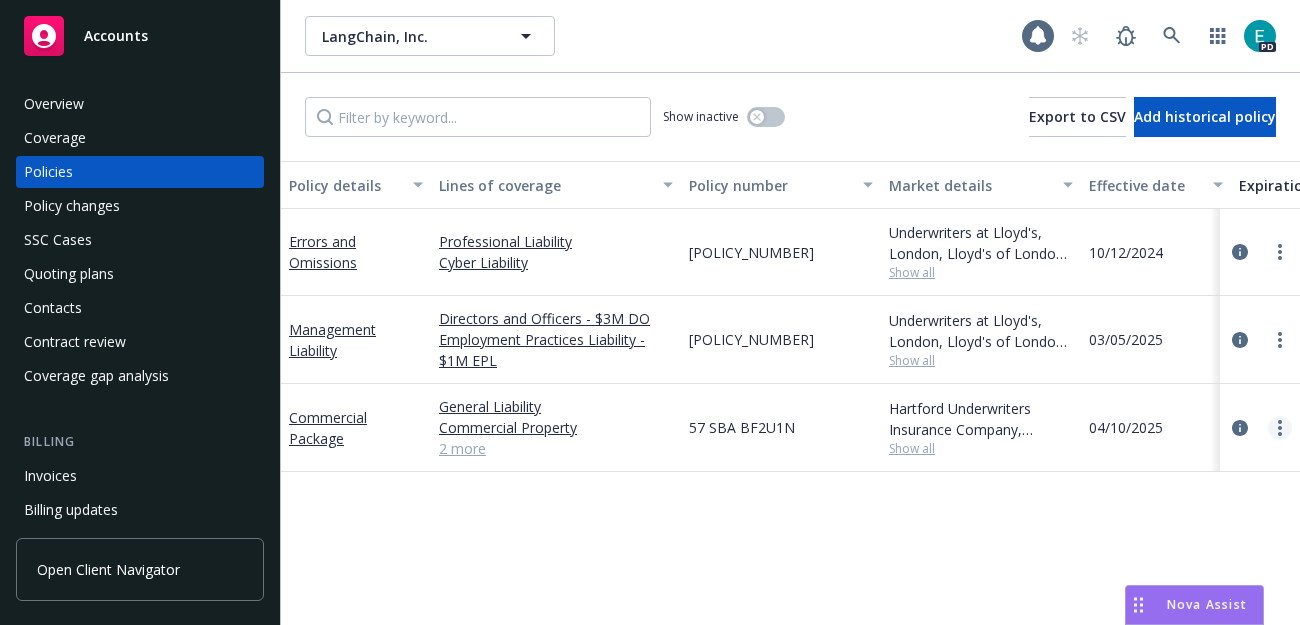 click 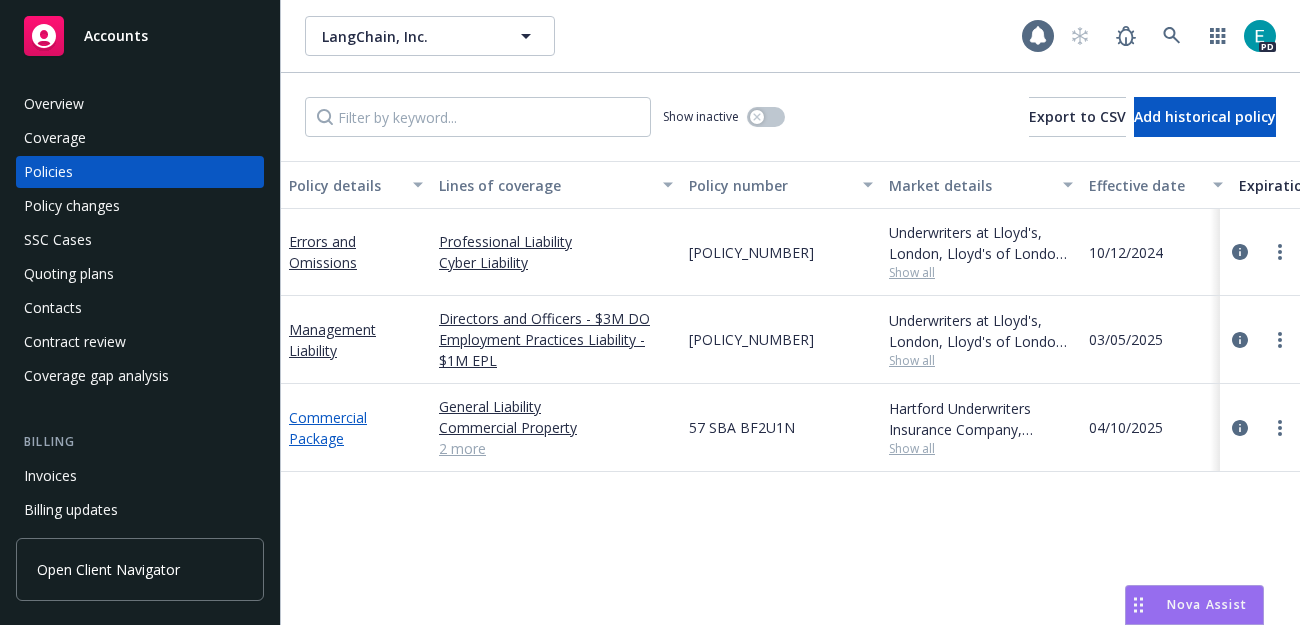 click on "Commercial Package" at bounding box center (328, 428) 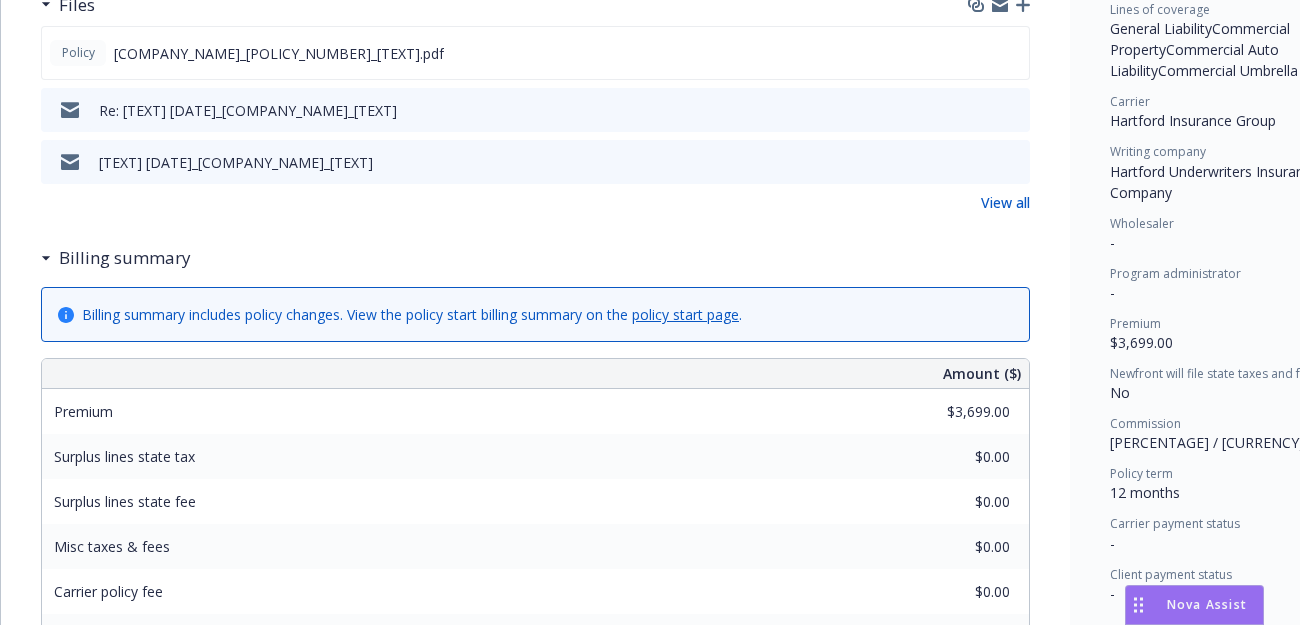 scroll, scrollTop: 566, scrollLeft: 0, axis: vertical 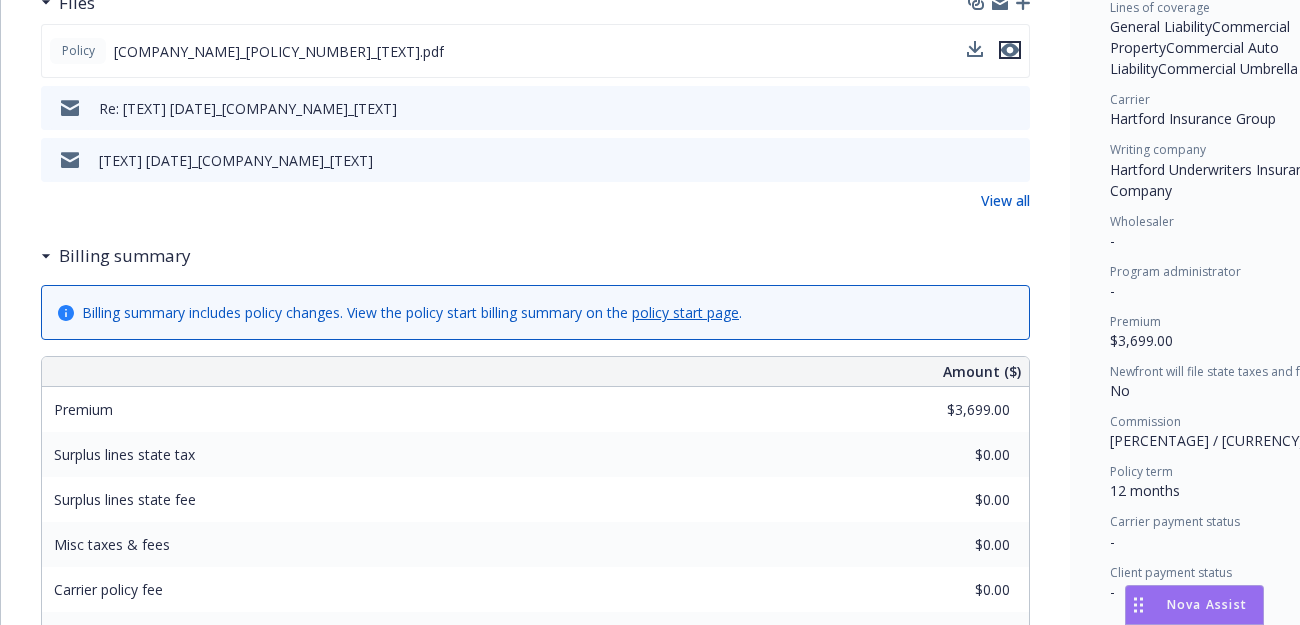 click 